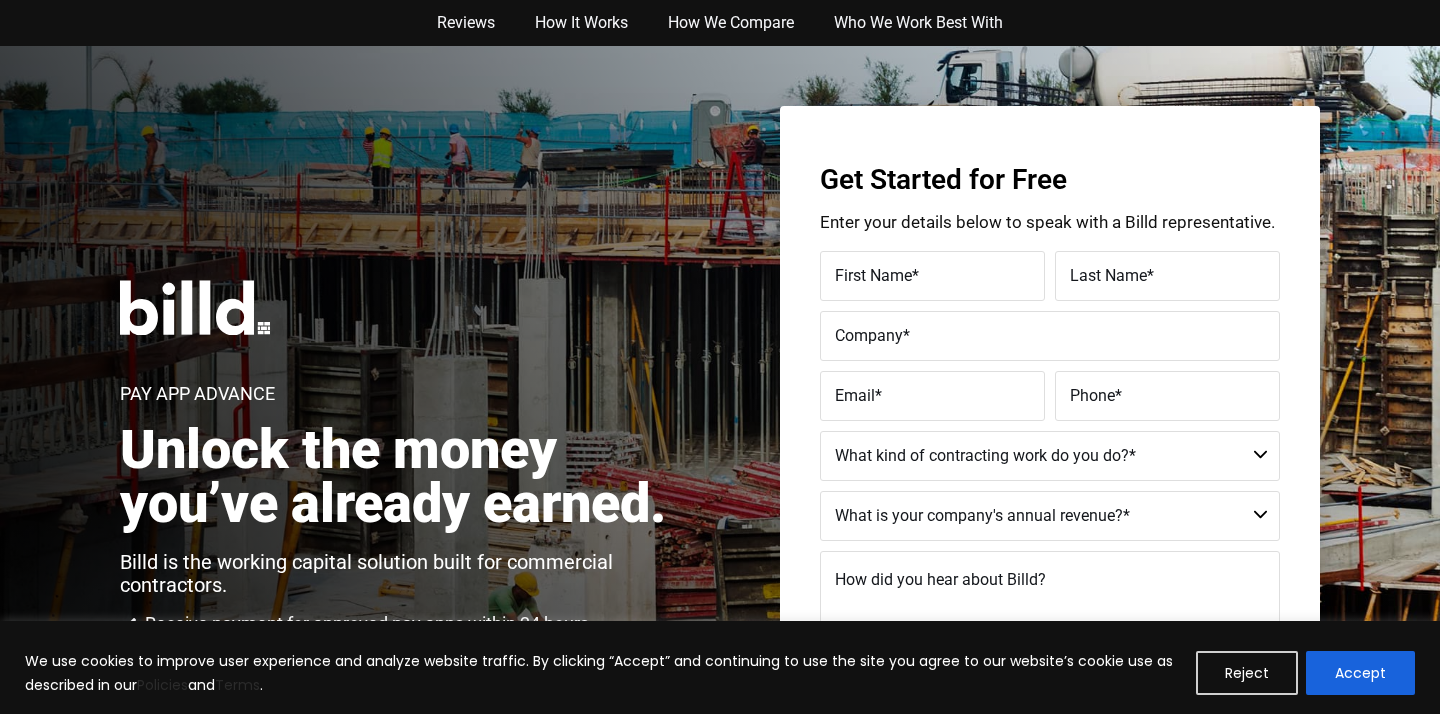 scroll, scrollTop: 0, scrollLeft: 0, axis: both 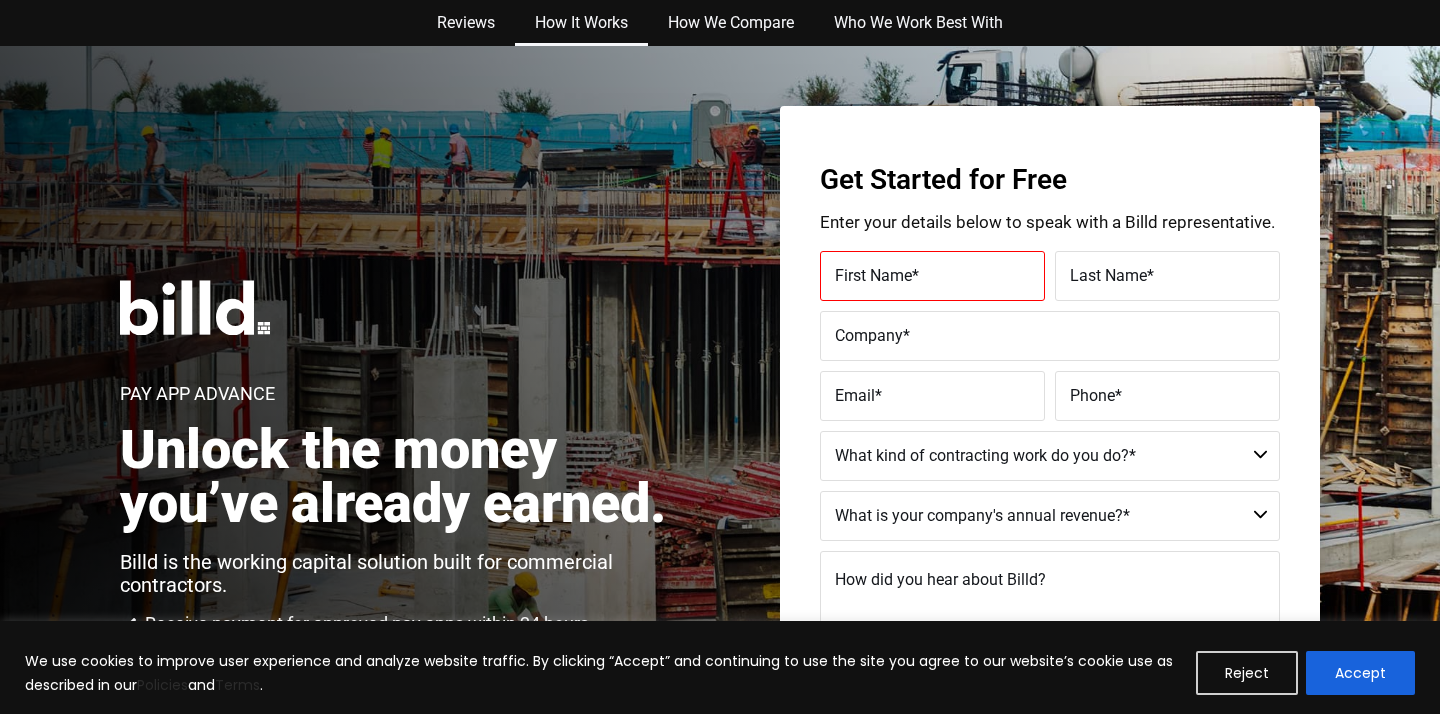 click on "How It Works" 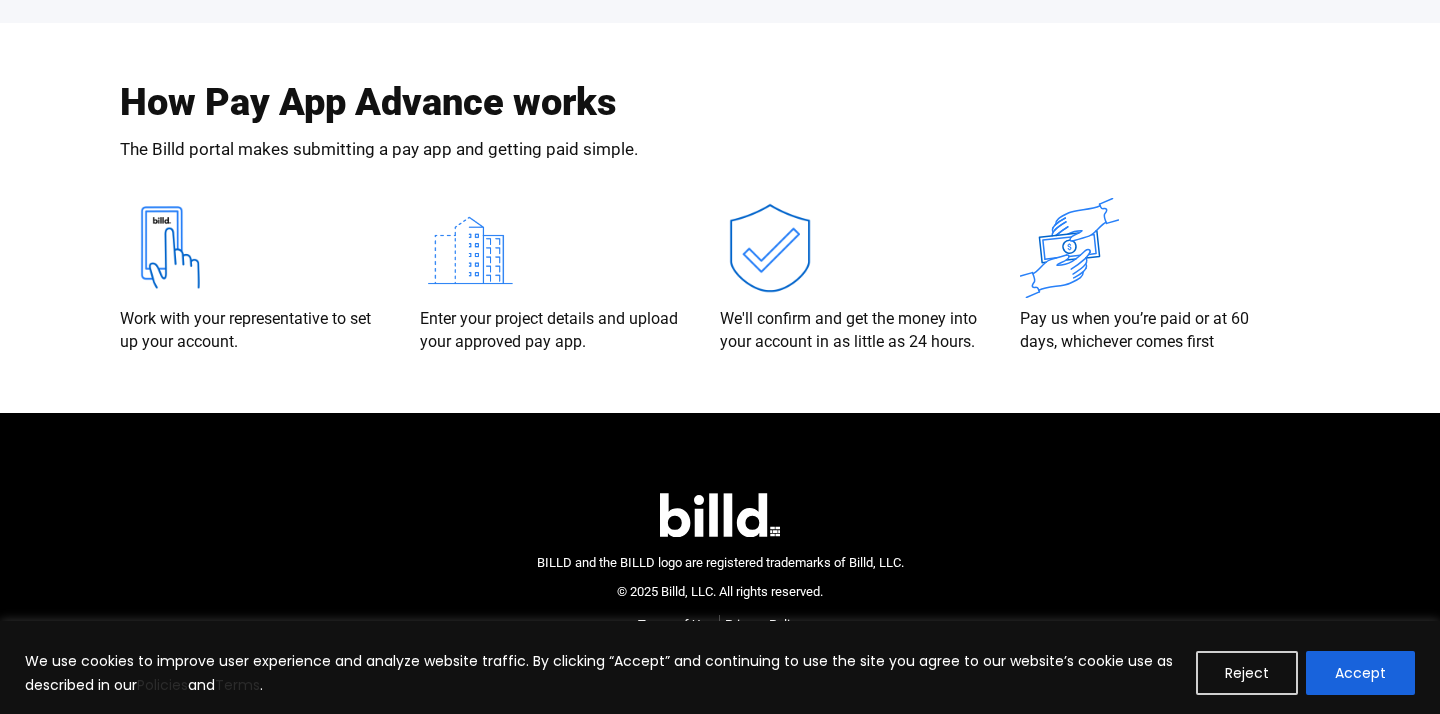 scroll, scrollTop: 3959, scrollLeft: 0, axis: vertical 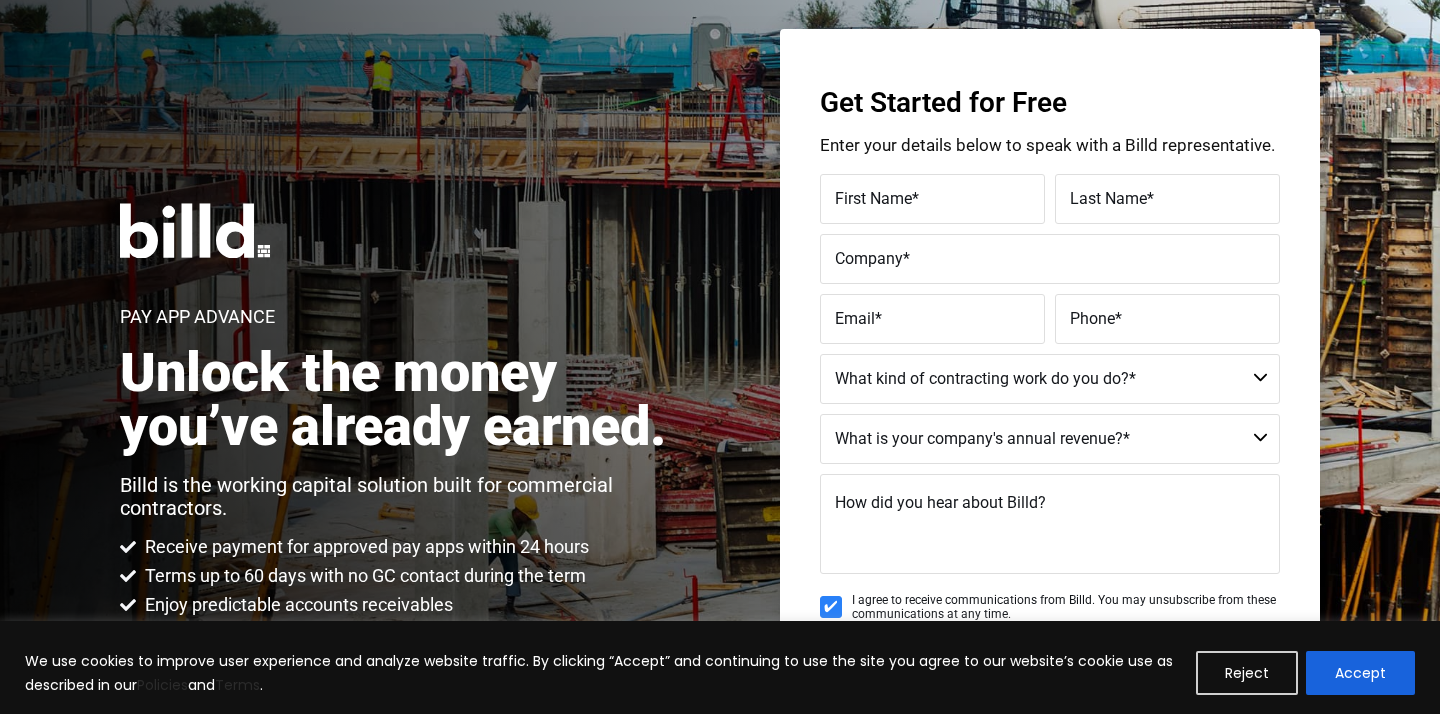 click on "First Name *" at bounding box center [932, 199] 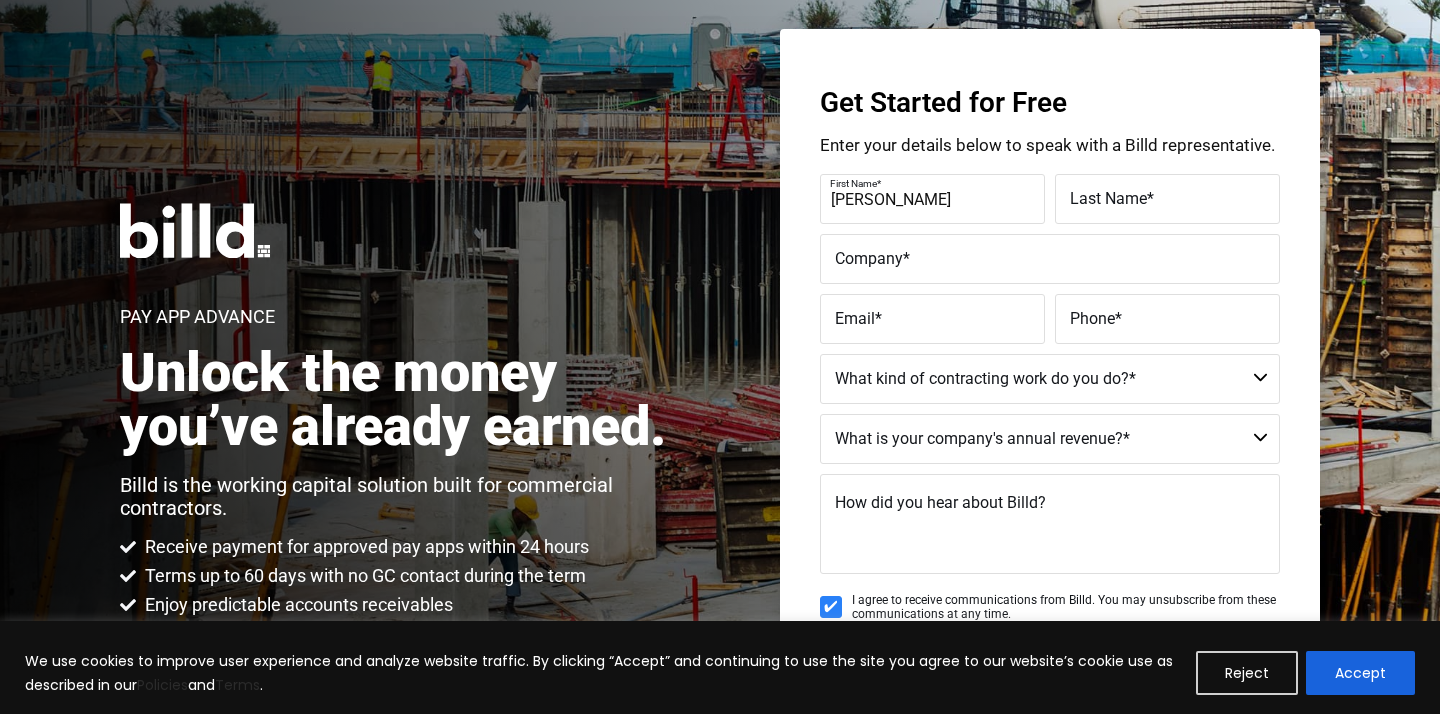 type on "[PERSON_NAME]" 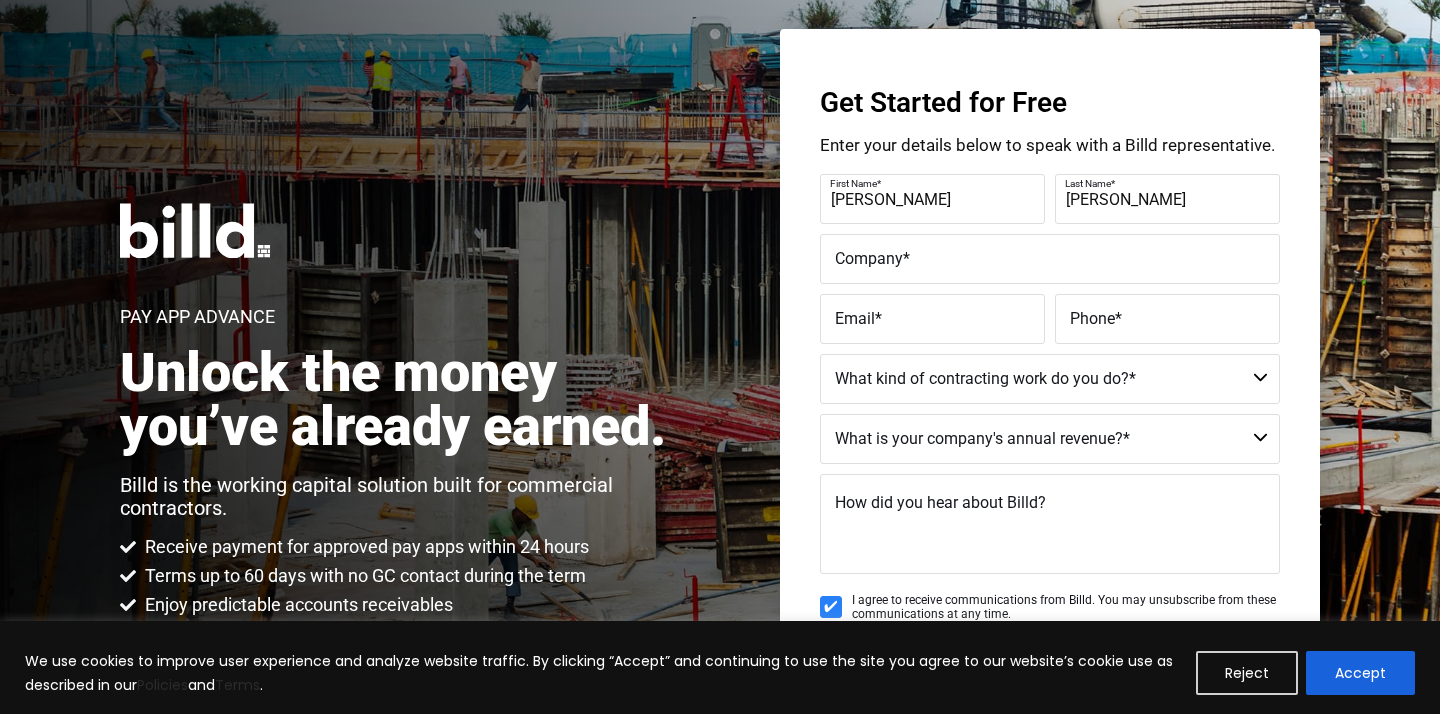 type on "[PERSON_NAME]" 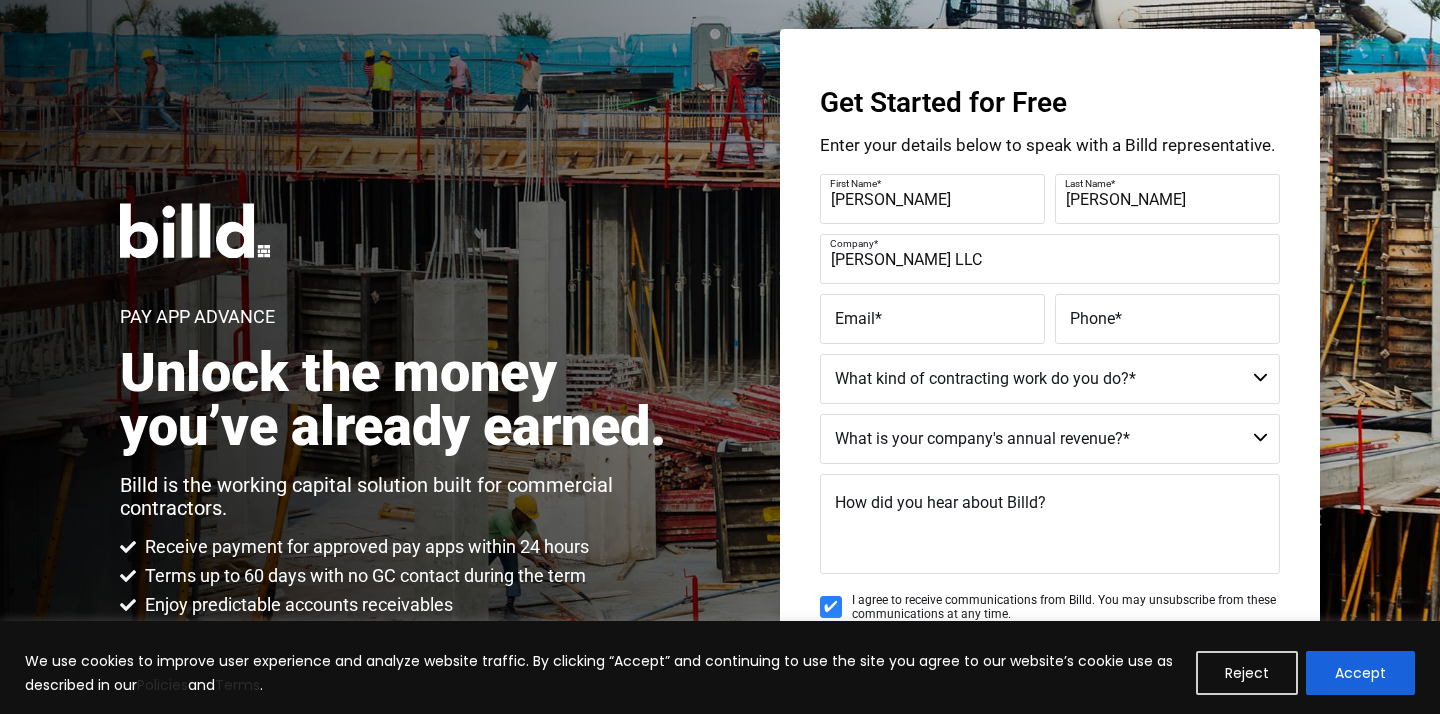 type on "[PERSON_NAME] LLC" 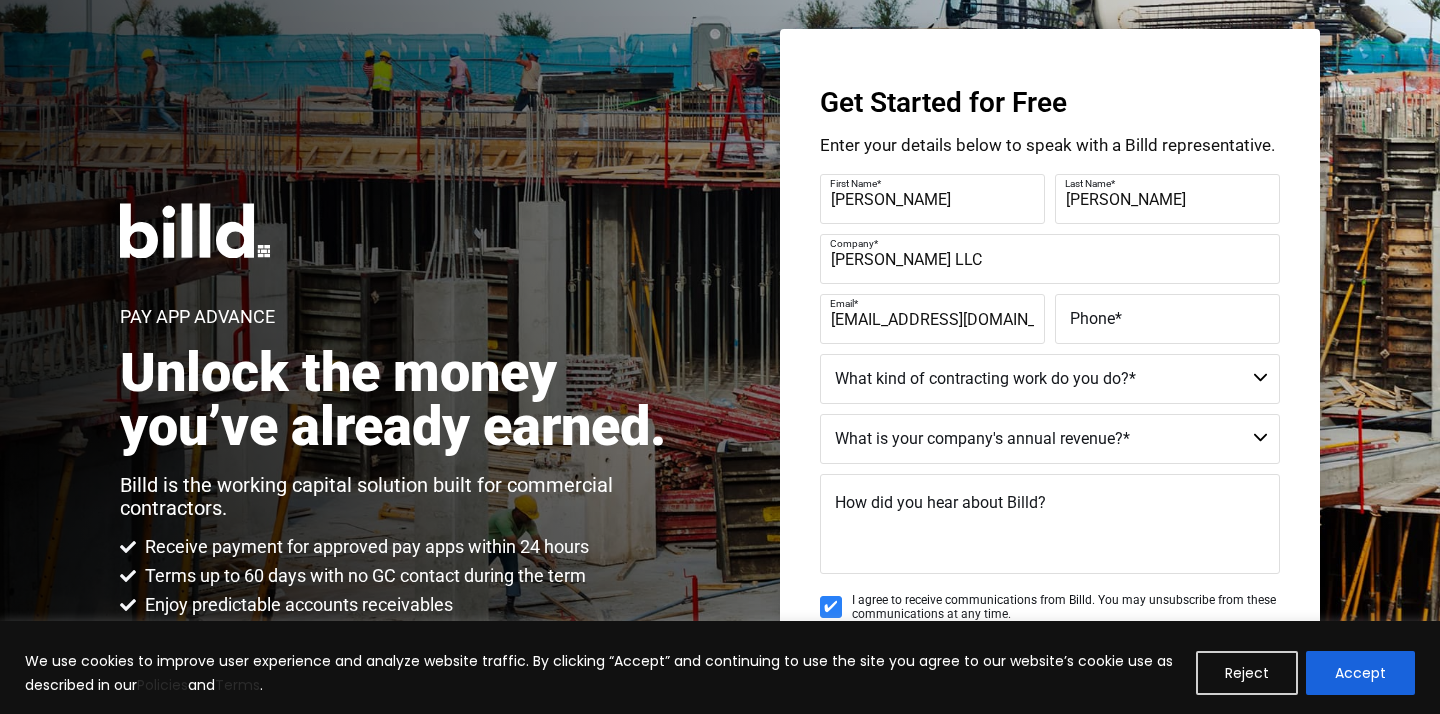 type on "[EMAIL_ADDRESS][DOMAIN_NAME]" 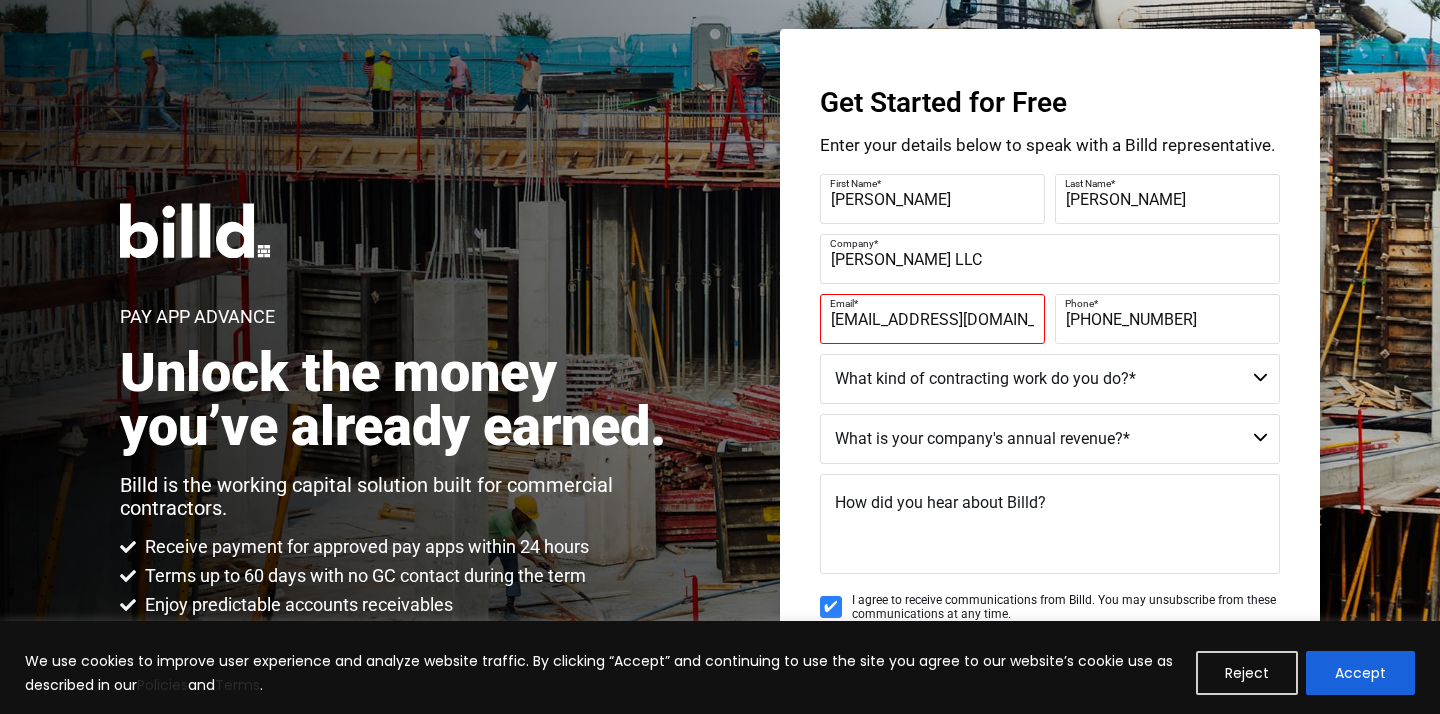 type on "[PHONE_NUMBER]" 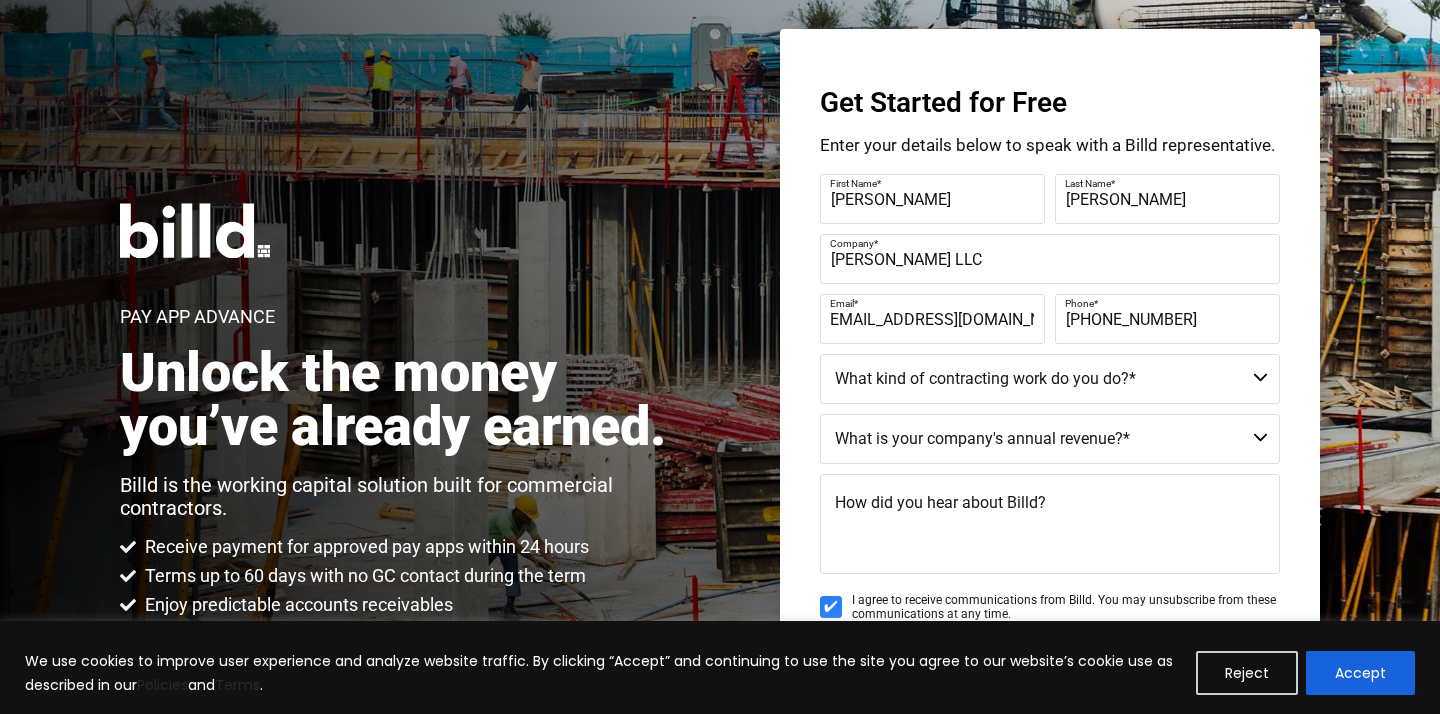 scroll, scrollTop: 0, scrollLeft: 0, axis: both 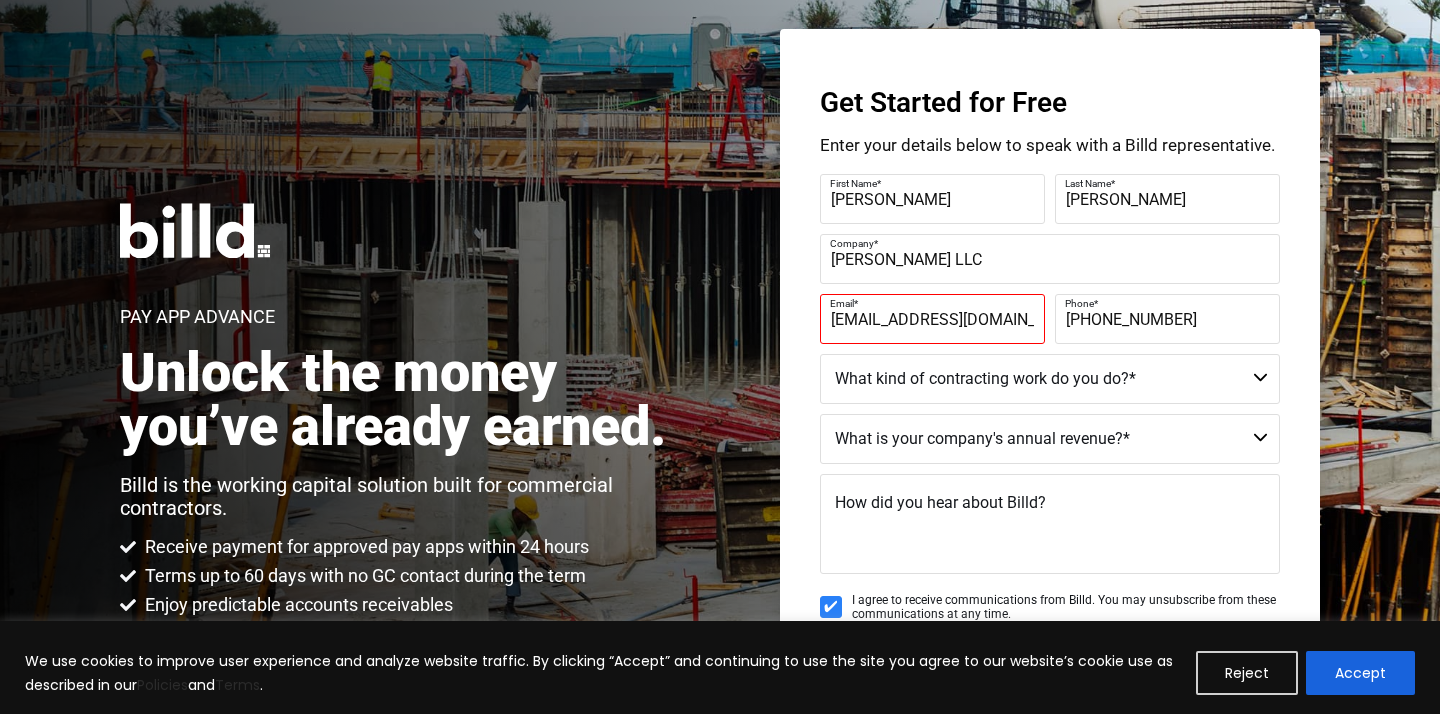 click on "Email *" at bounding box center [930, 304] 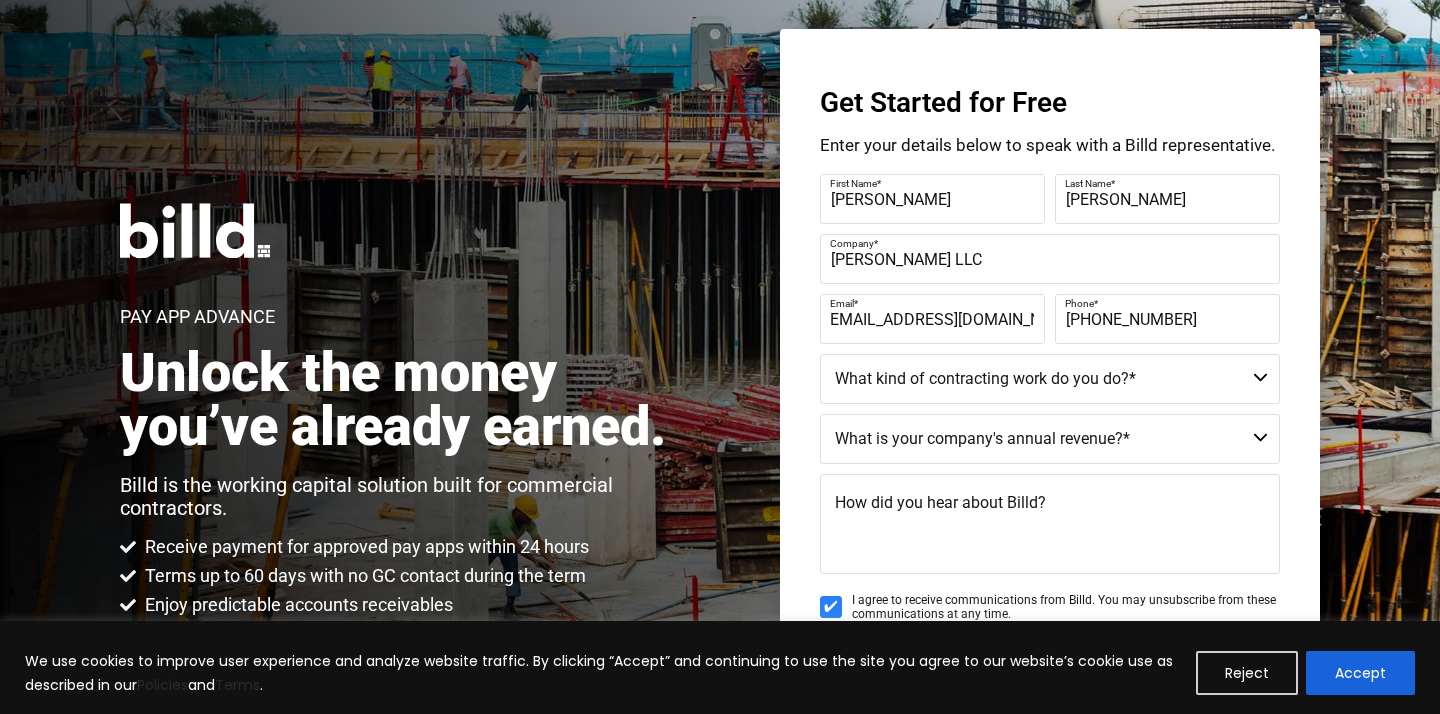 scroll, scrollTop: 0, scrollLeft: 0, axis: both 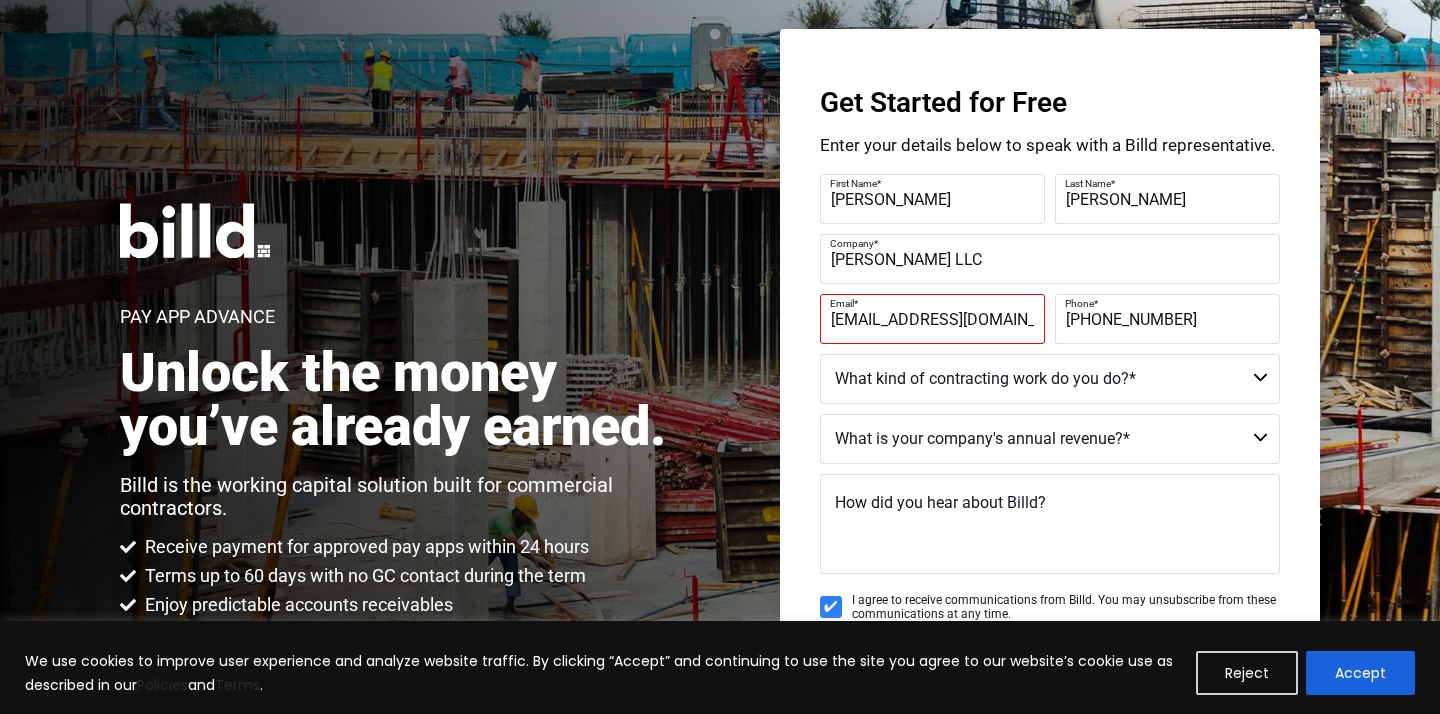 click on "Email *" at bounding box center [930, 304] 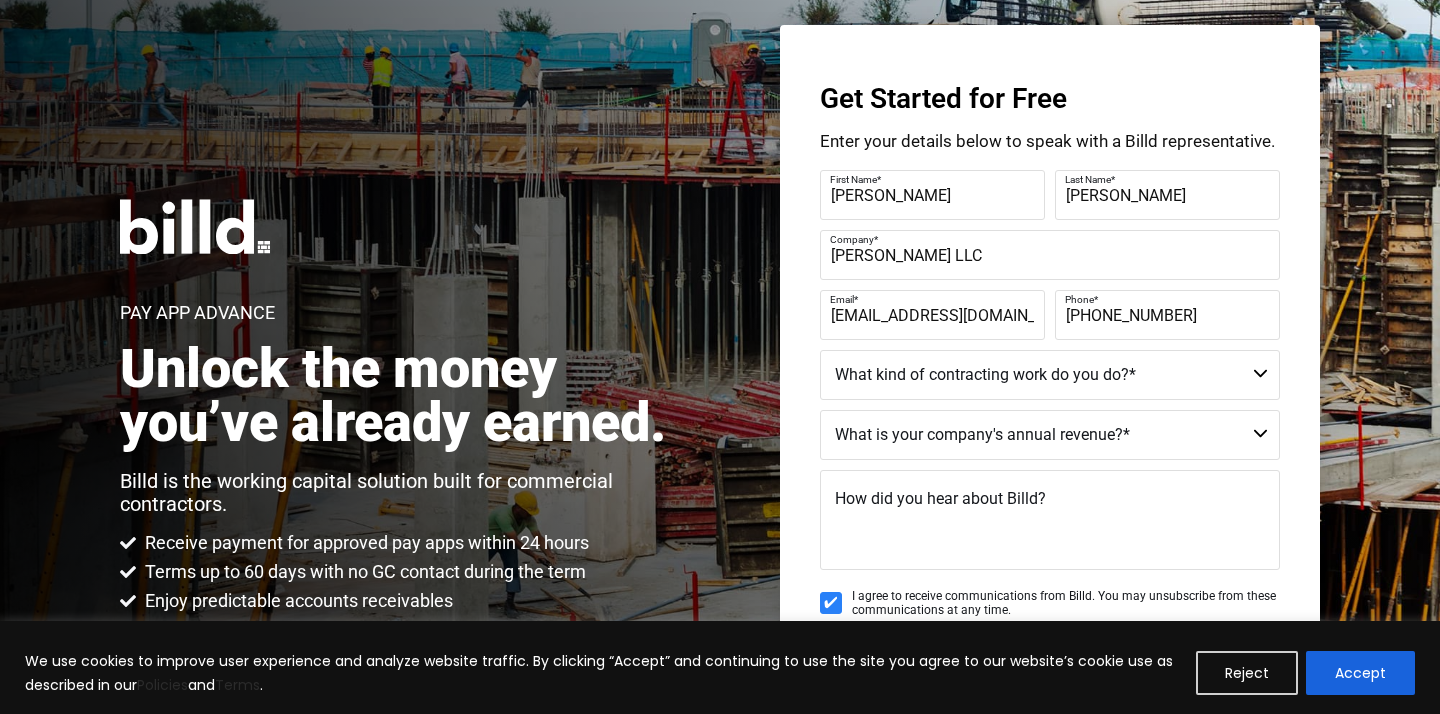 type on "[EMAIL_ADDRESS][DOMAIN_NAME]" 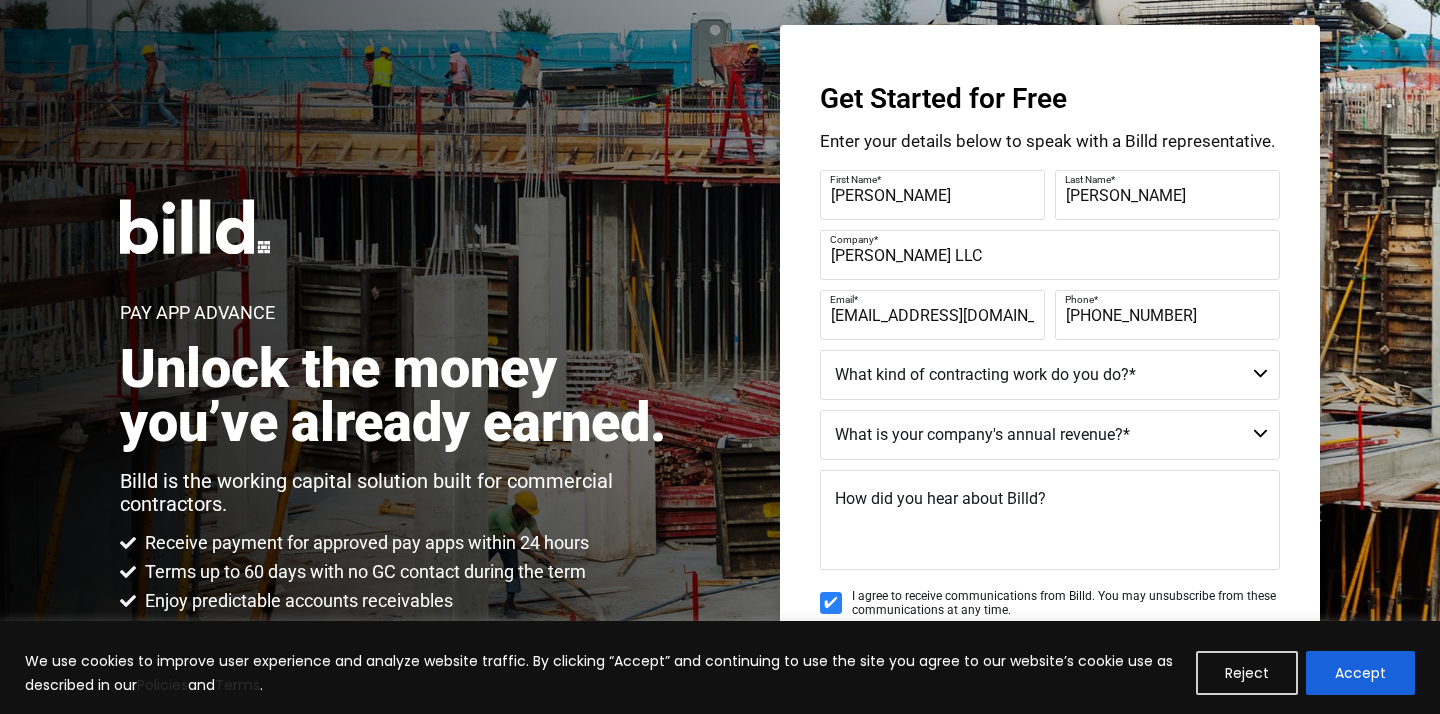 click on "Commercial Commercial and Residential Residential Not a Contractor" at bounding box center (1050, 375) 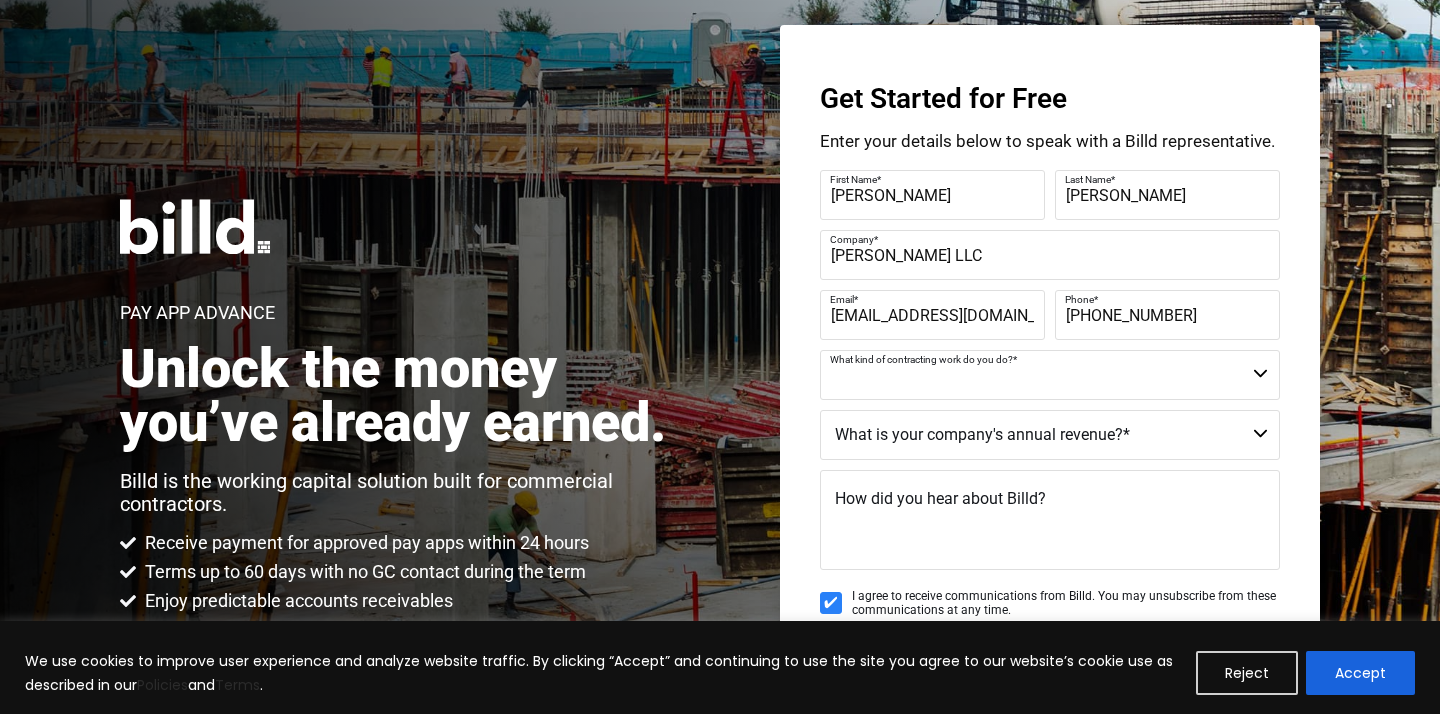 select on "Commercial" 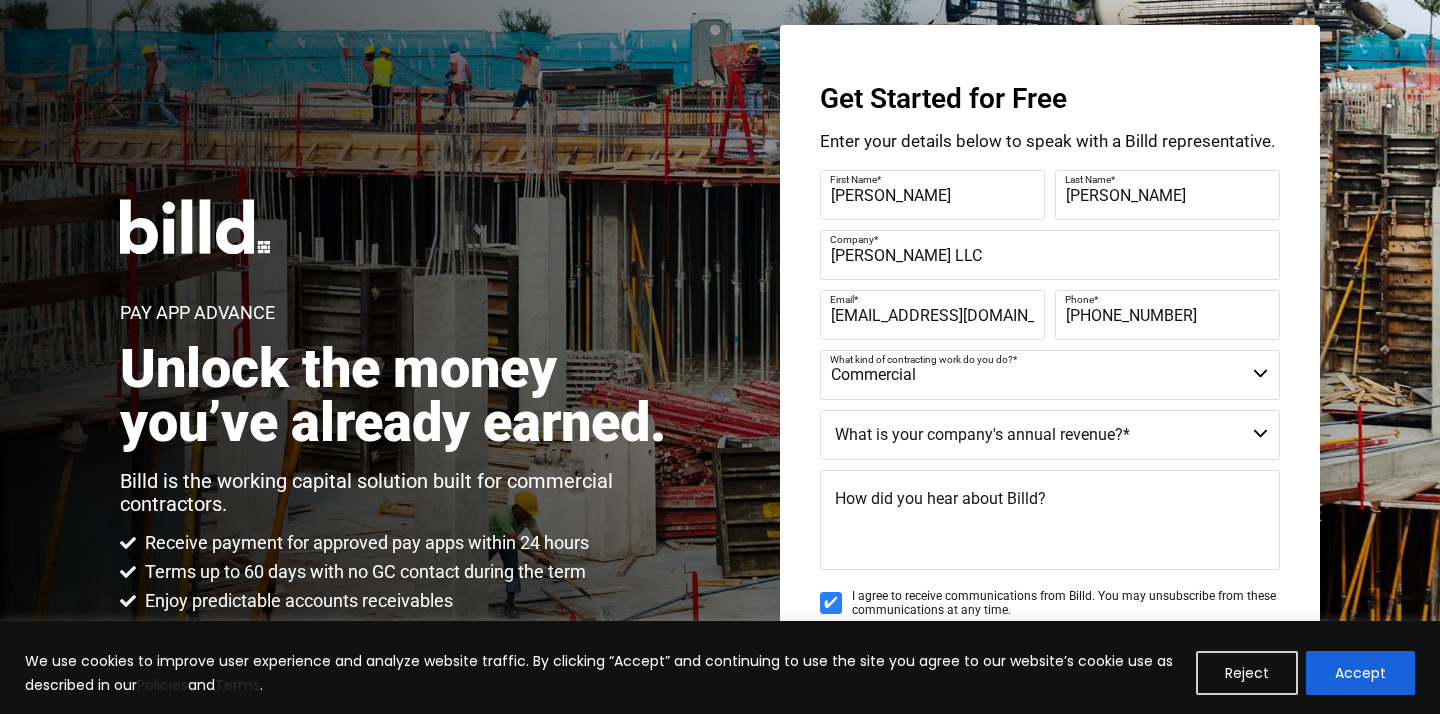 scroll, scrollTop: 227, scrollLeft: 0, axis: vertical 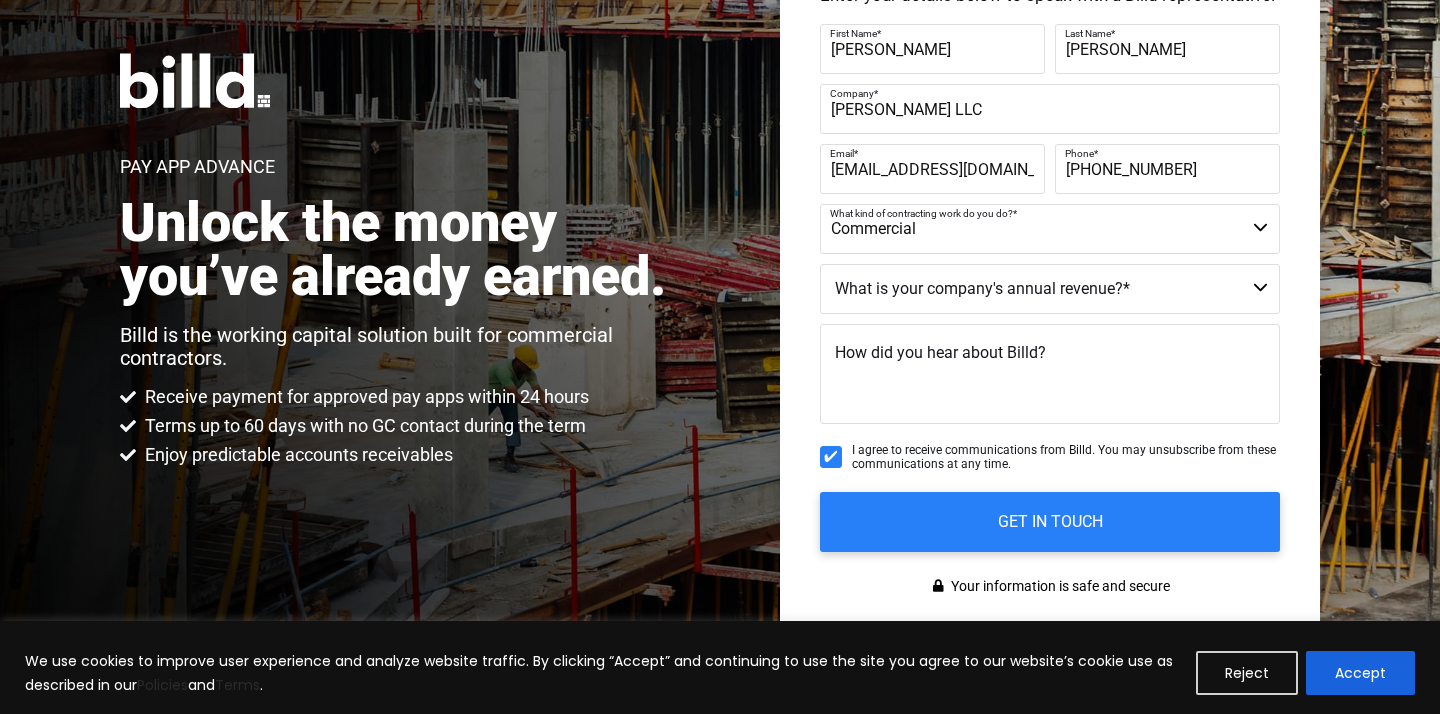 click on "$40M + $25M - $40M $8M - $25M $4M - $8M $2M - $4M $1M - $2M Less than $1M" at bounding box center (1050, 289) 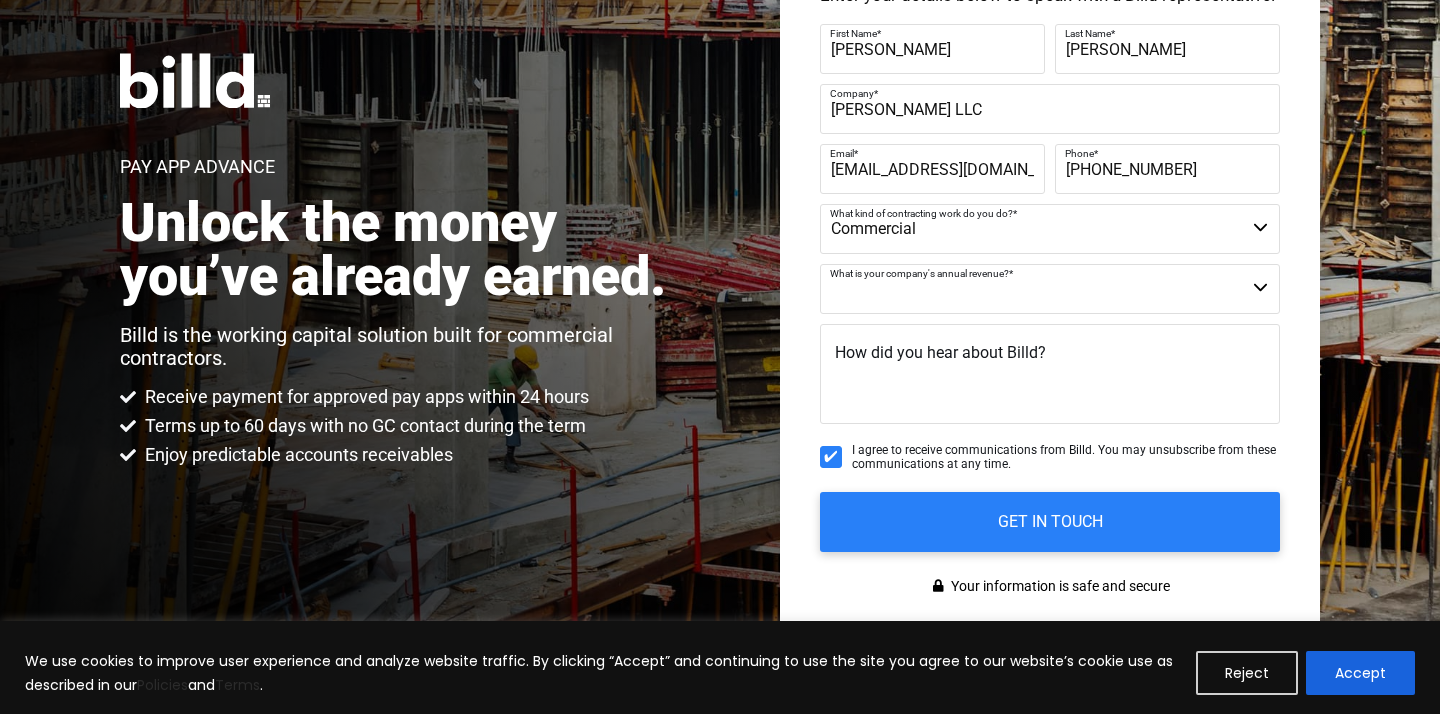 select on "Less than $1M" 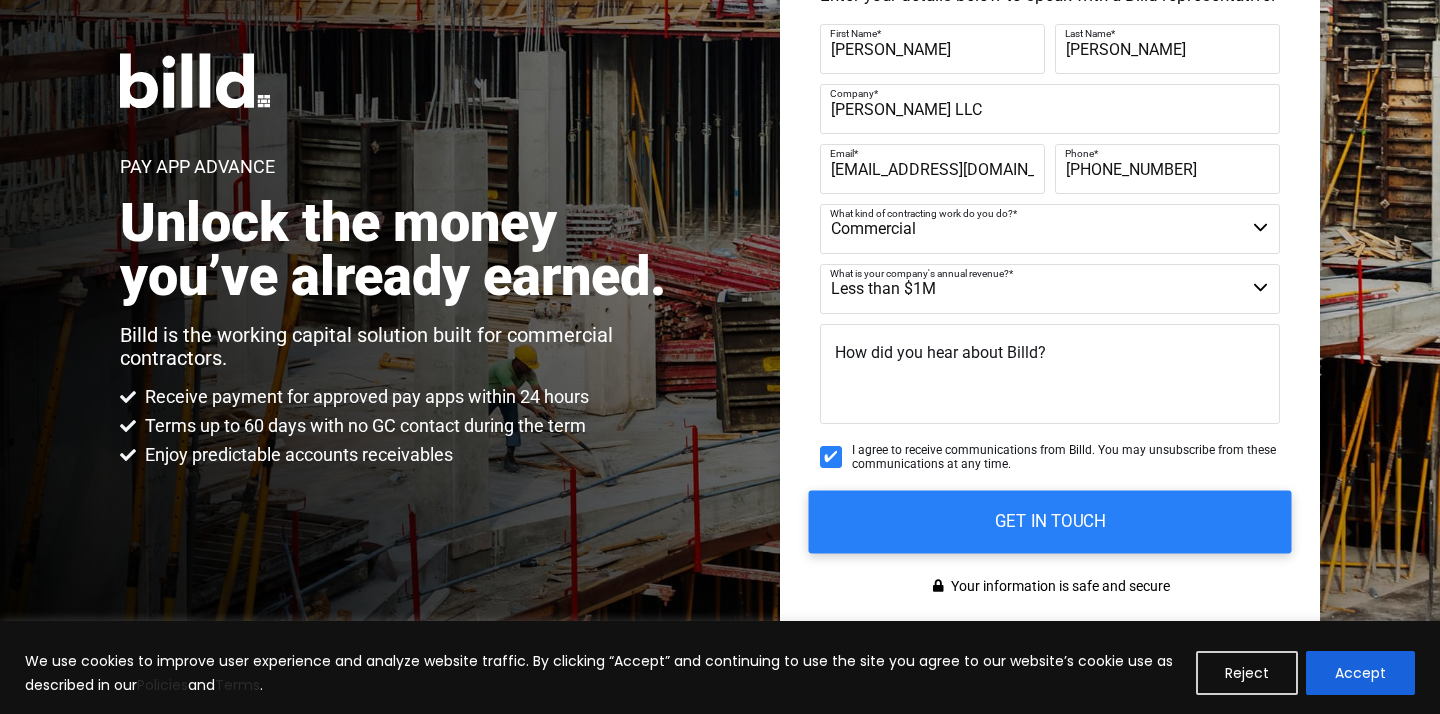 click on "GET IN TOUCH" at bounding box center [1050, 521] 